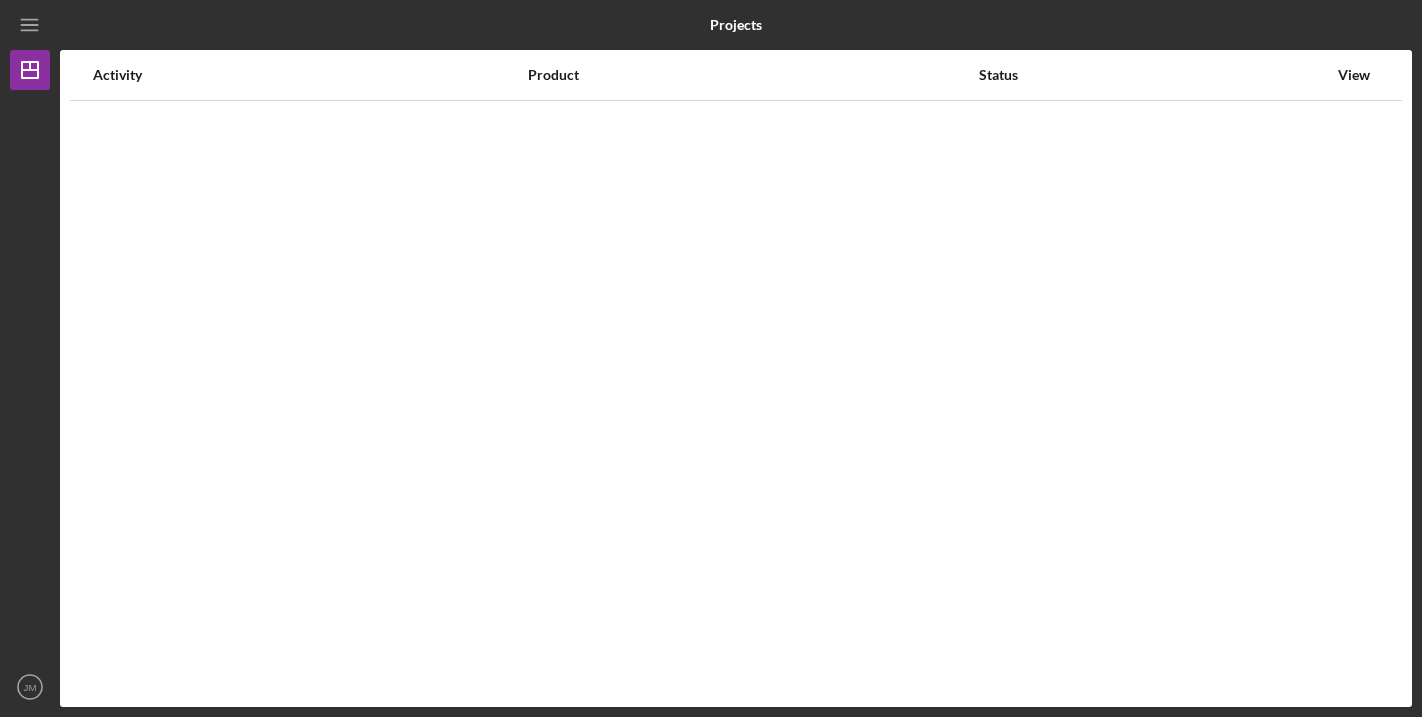 scroll, scrollTop: 0, scrollLeft: 0, axis: both 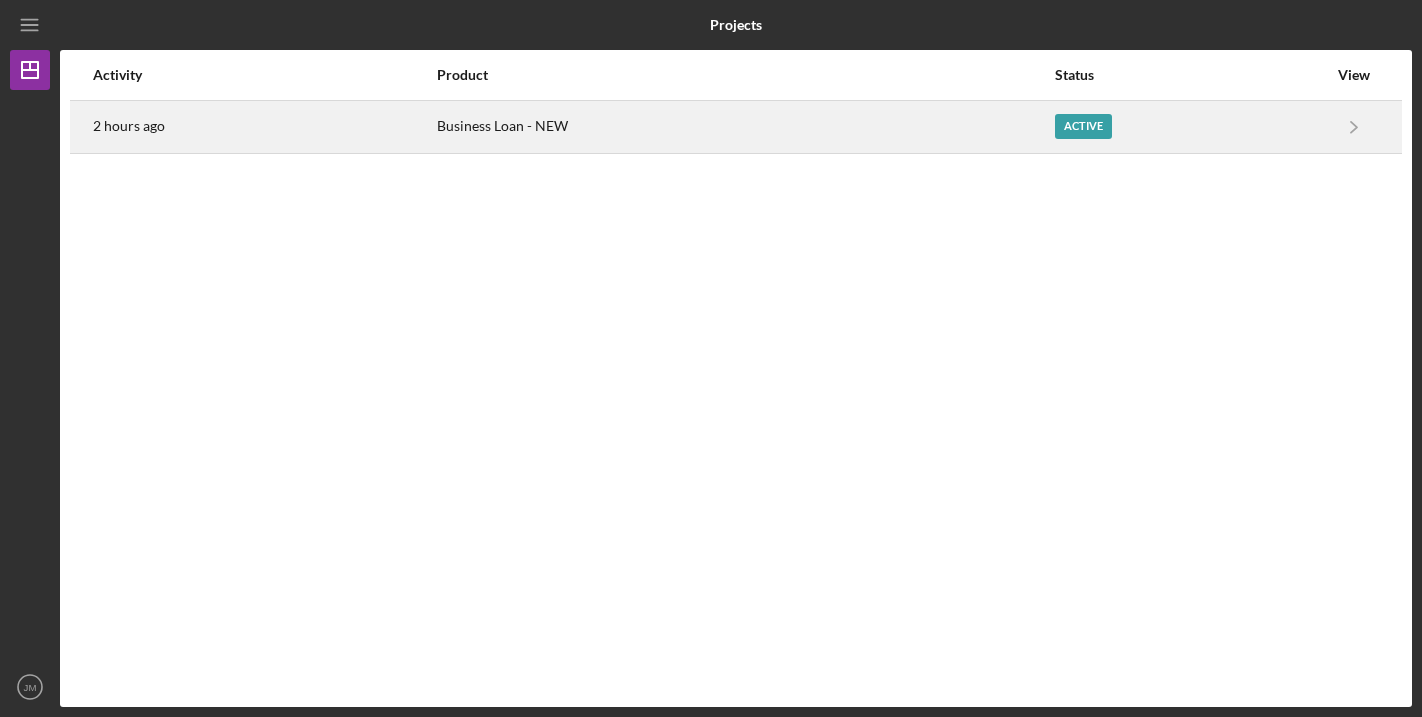 click on "Business Loan - NEW" at bounding box center (745, 127) 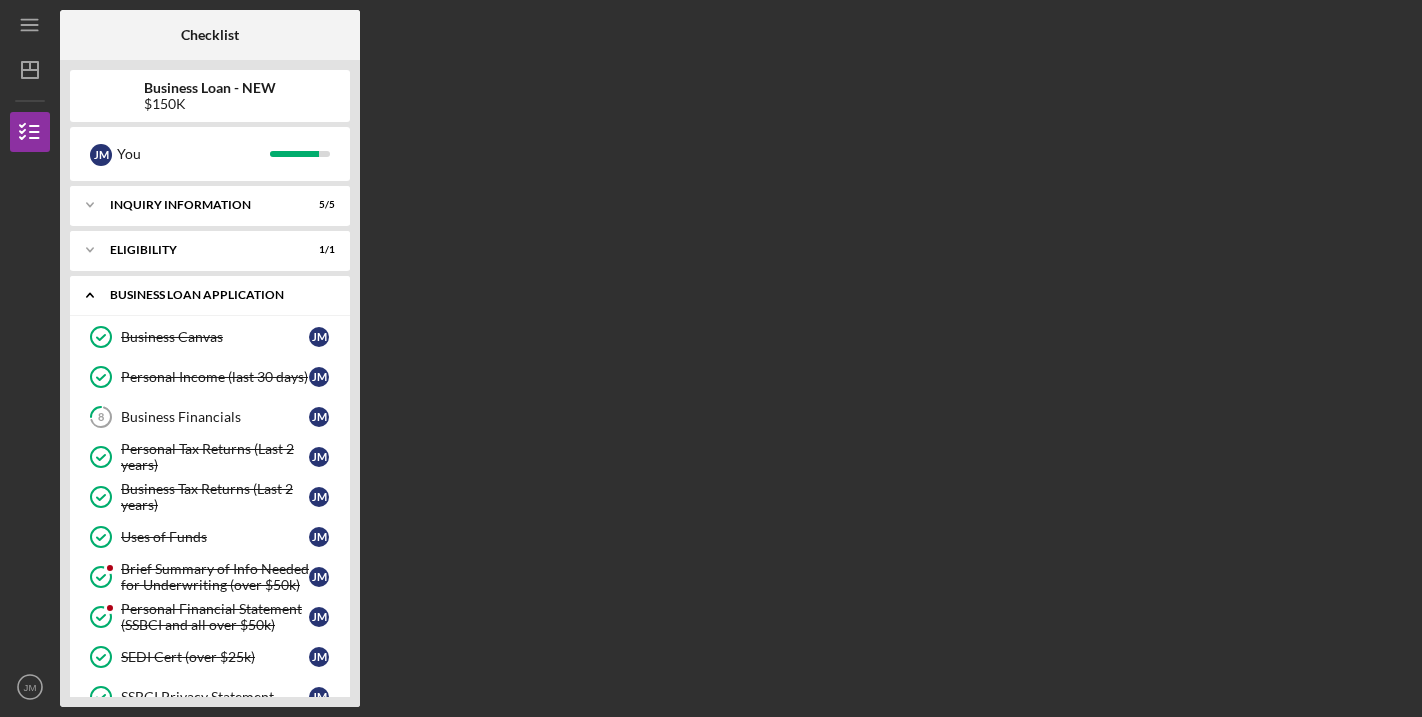drag, startPoint x: 345, startPoint y: 196, endPoint x: 349, endPoint y: 287, distance: 91.08787 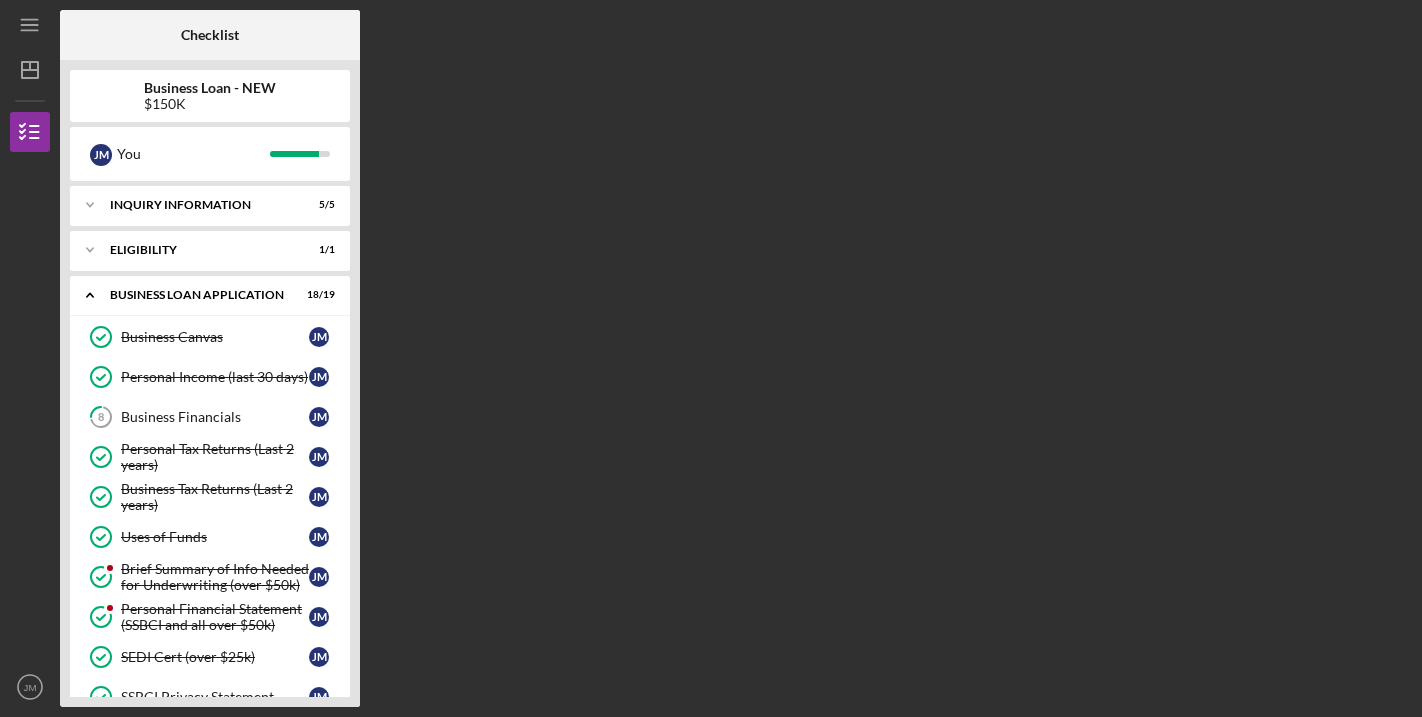 drag, startPoint x: 344, startPoint y: 197, endPoint x: 342, endPoint y: 431, distance: 234.00854 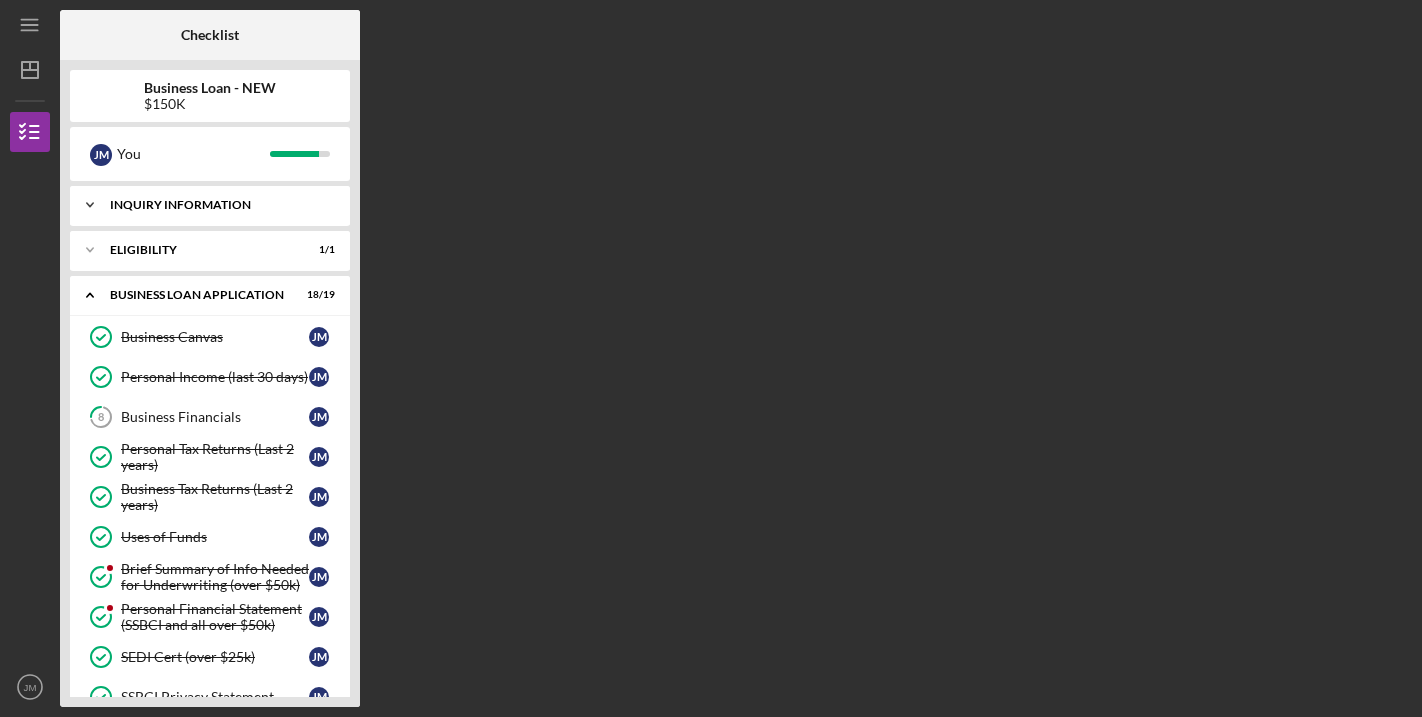 drag, startPoint x: 326, startPoint y: 181, endPoint x: 131, endPoint y: 194, distance: 195.43285 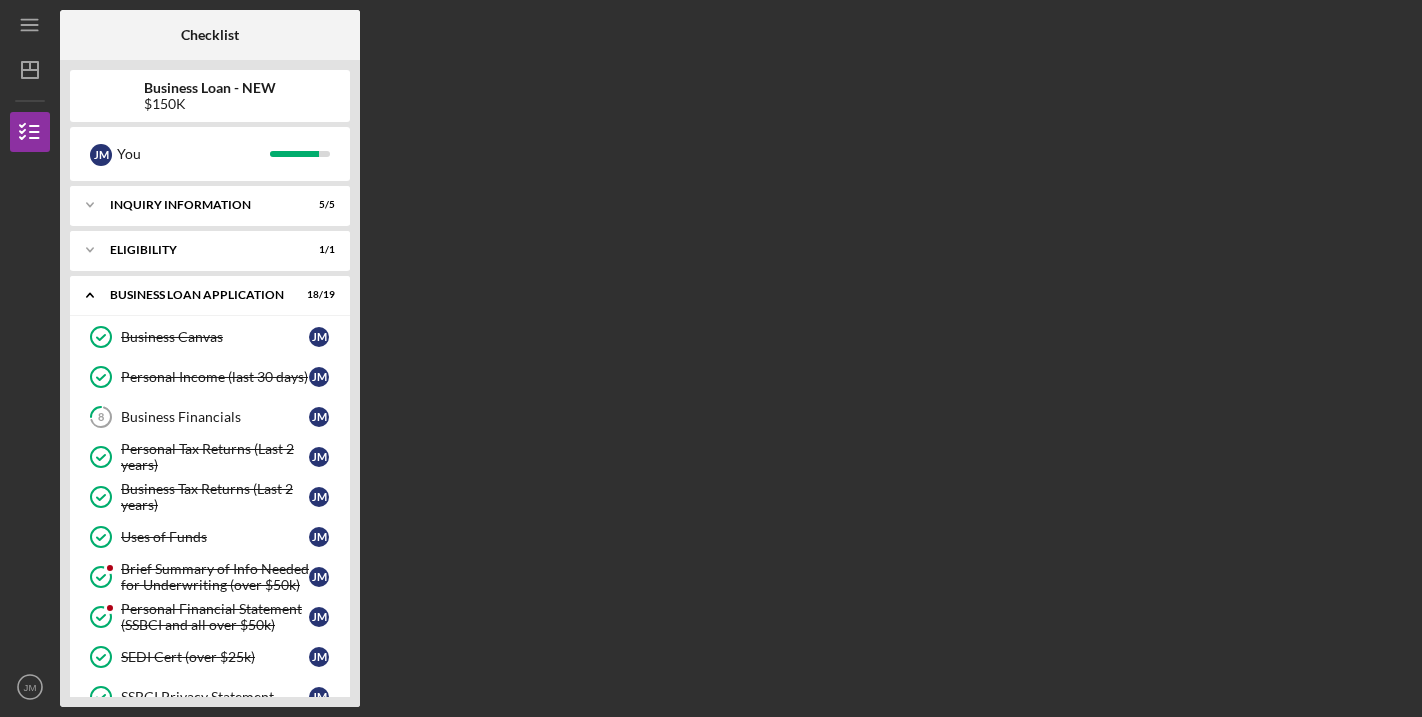 drag, startPoint x: 344, startPoint y: 195, endPoint x: 343, endPoint y: 553, distance: 358.0014 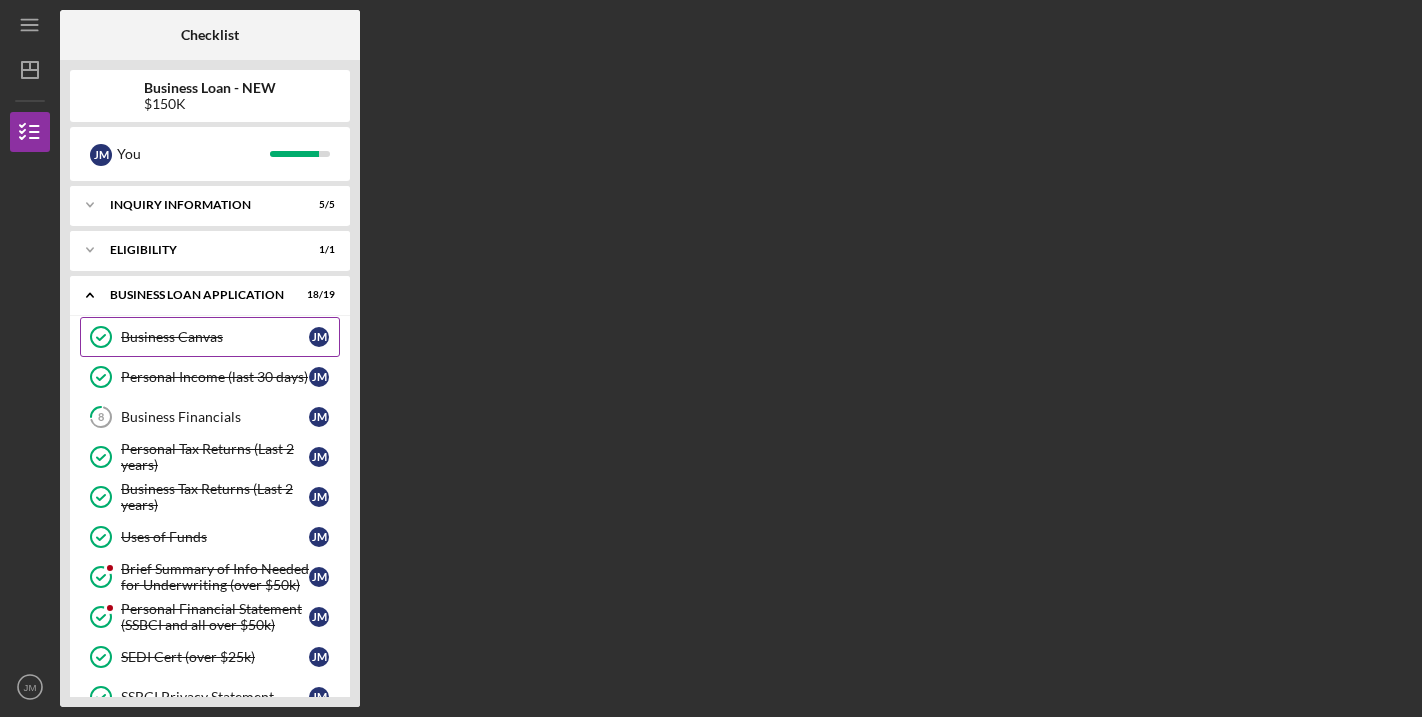 drag, startPoint x: 154, startPoint y: 187, endPoint x: 168, endPoint y: 333, distance: 146.6697 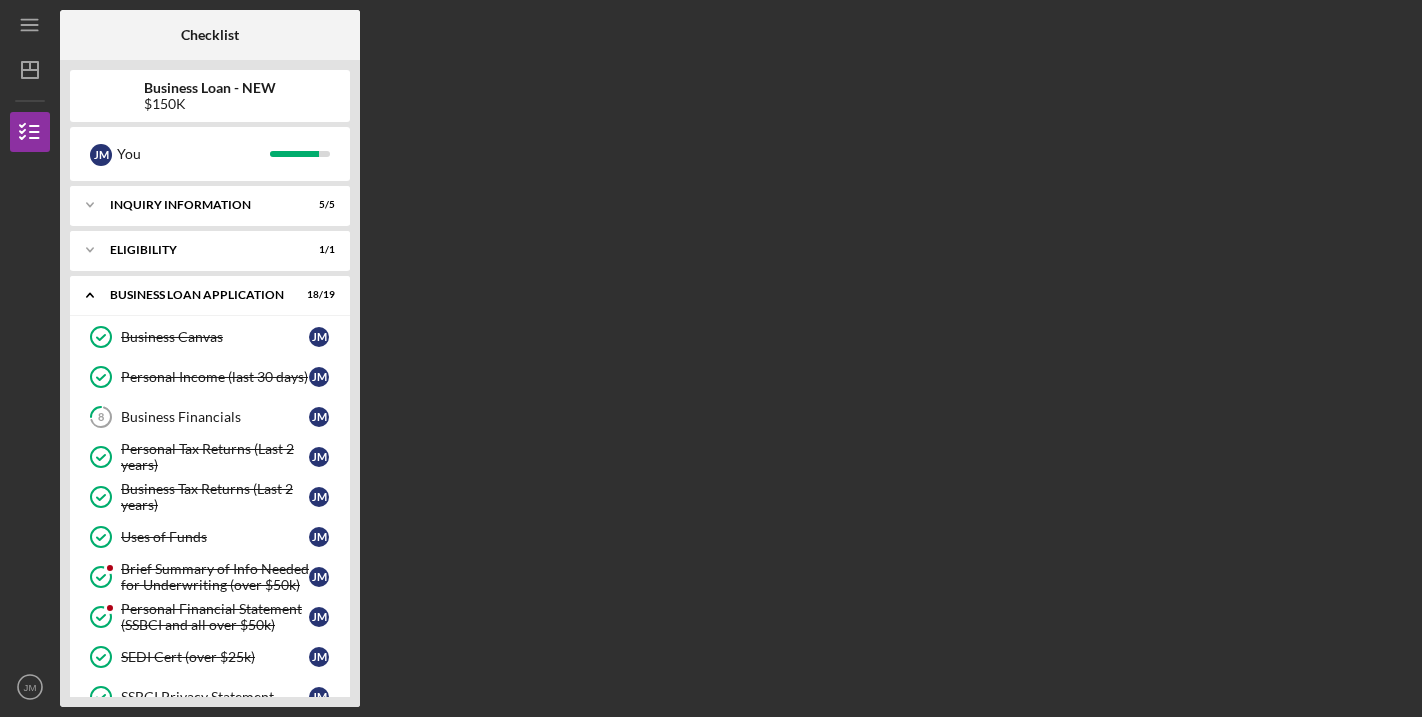 drag, startPoint x: 342, startPoint y: 196, endPoint x: 342, endPoint y: 401, distance: 205 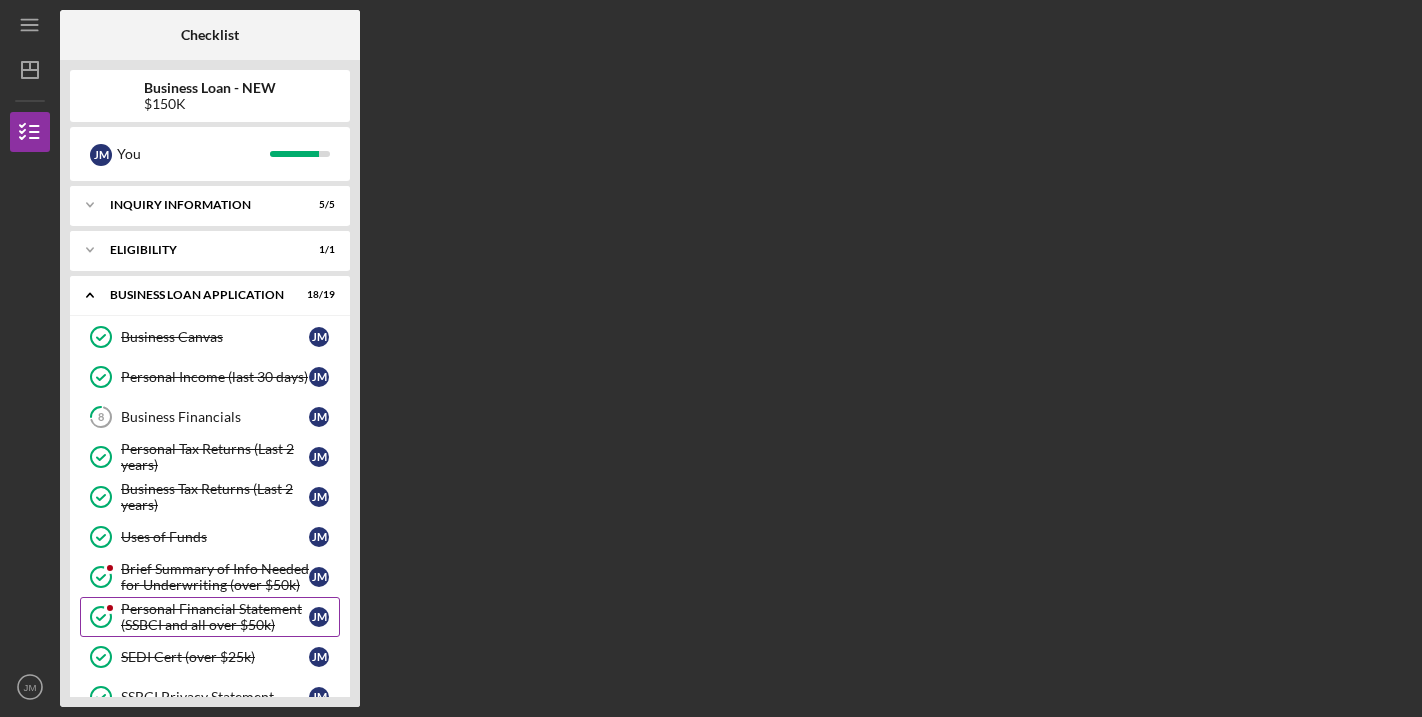 drag, startPoint x: 211, startPoint y: 603, endPoint x: 201, endPoint y: 633, distance: 31.622776 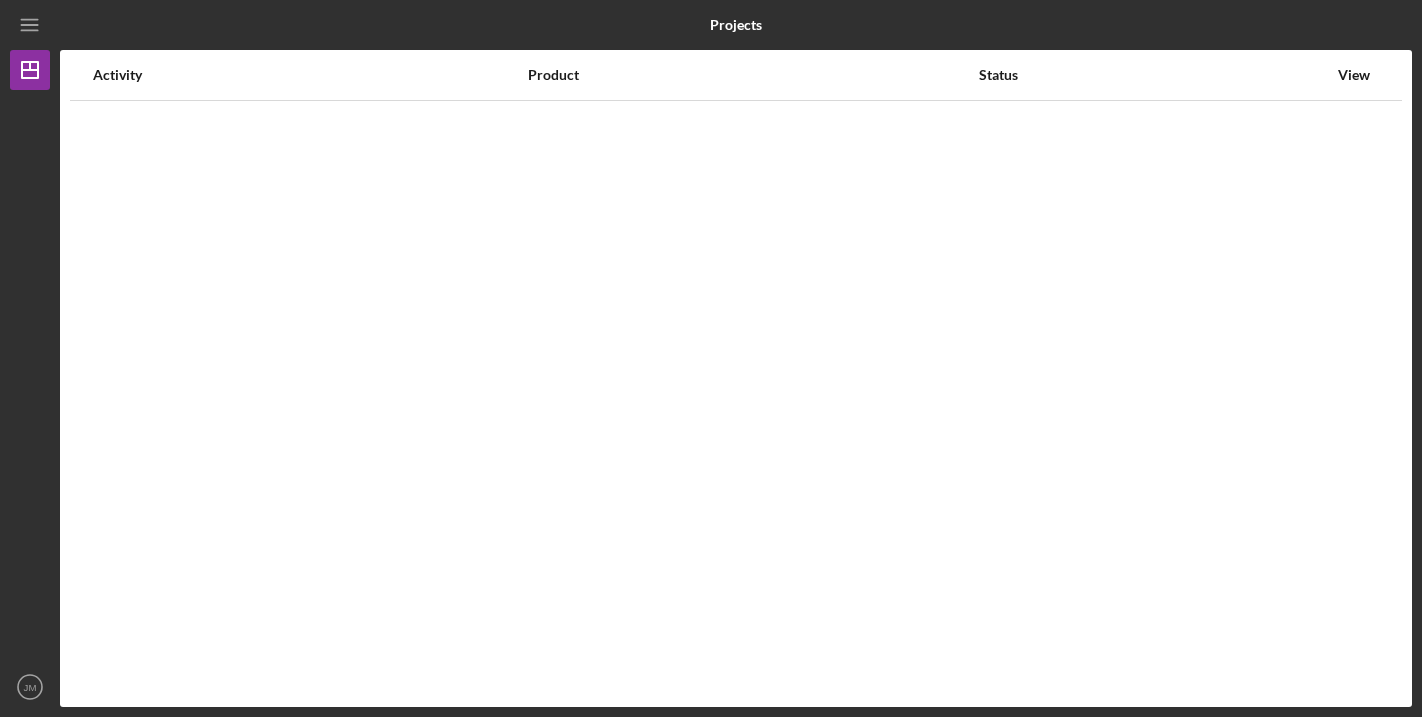 scroll, scrollTop: 0, scrollLeft: 0, axis: both 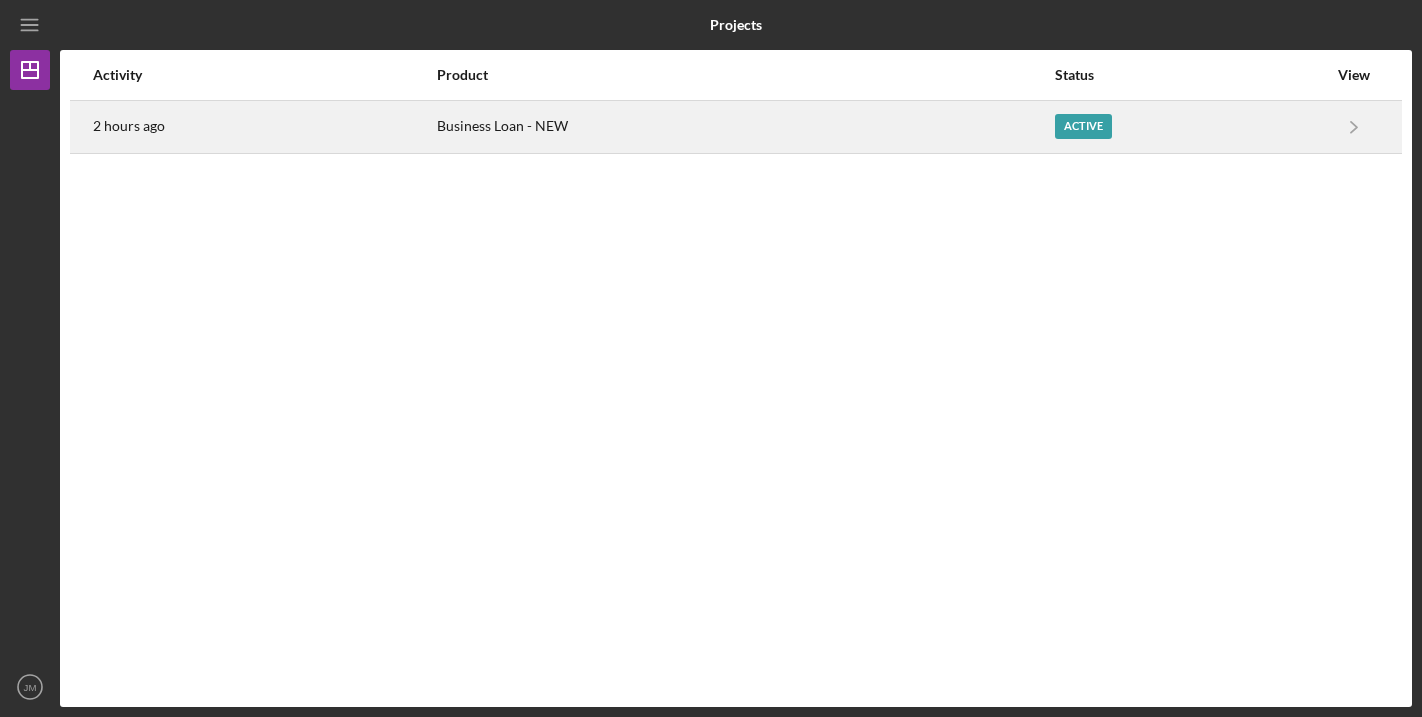 click on "Business Loan - NEW" at bounding box center (745, 127) 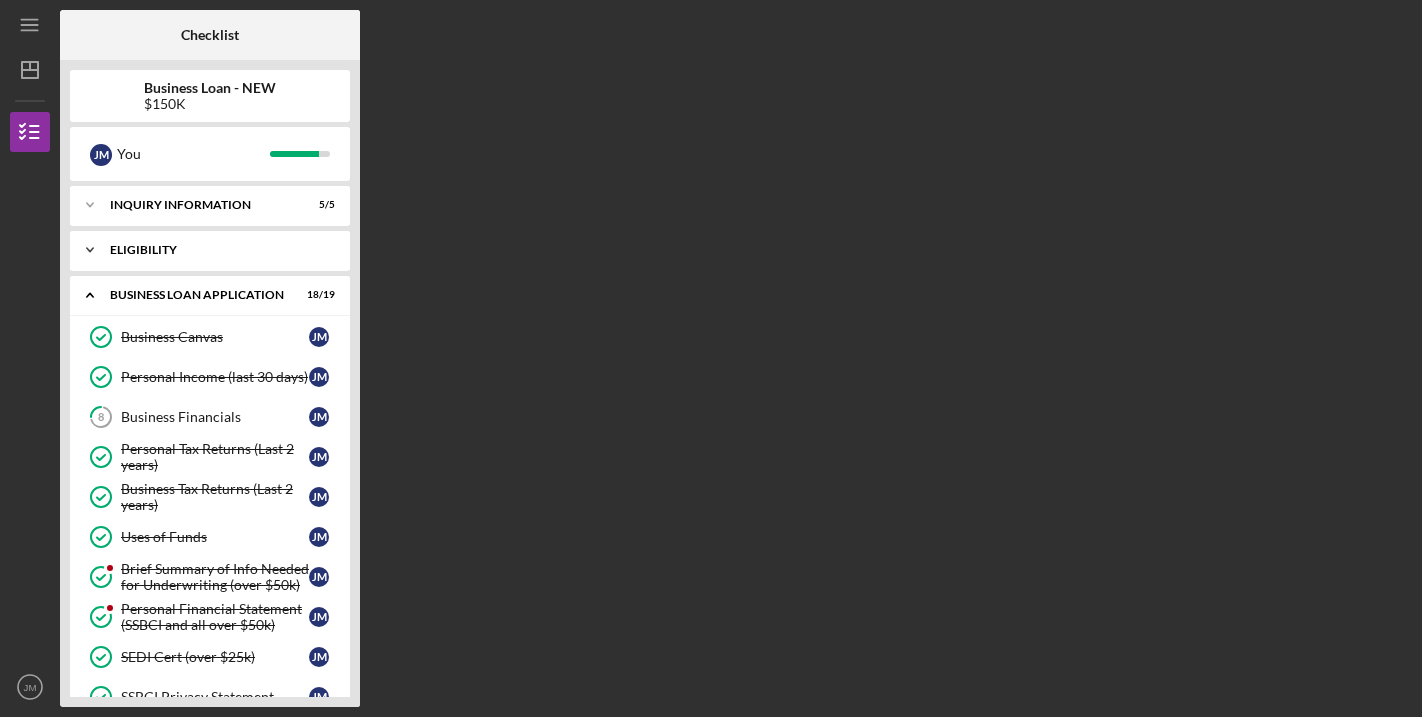 drag, startPoint x: 345, startPoint y: 198, endPoint x: 344, endPoint y: 268, distance: 70.00714 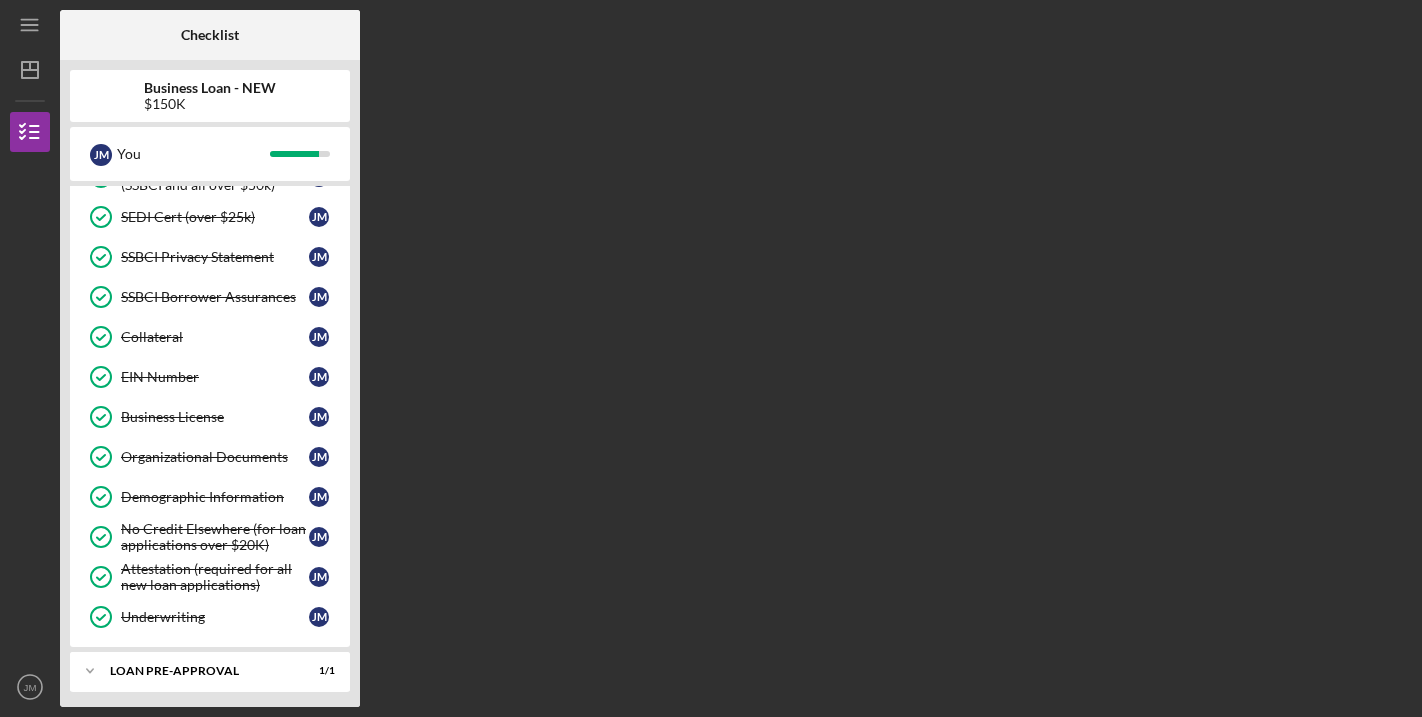 scroll, scrollTop: 535, scrollLeft: 0, axis: vertical 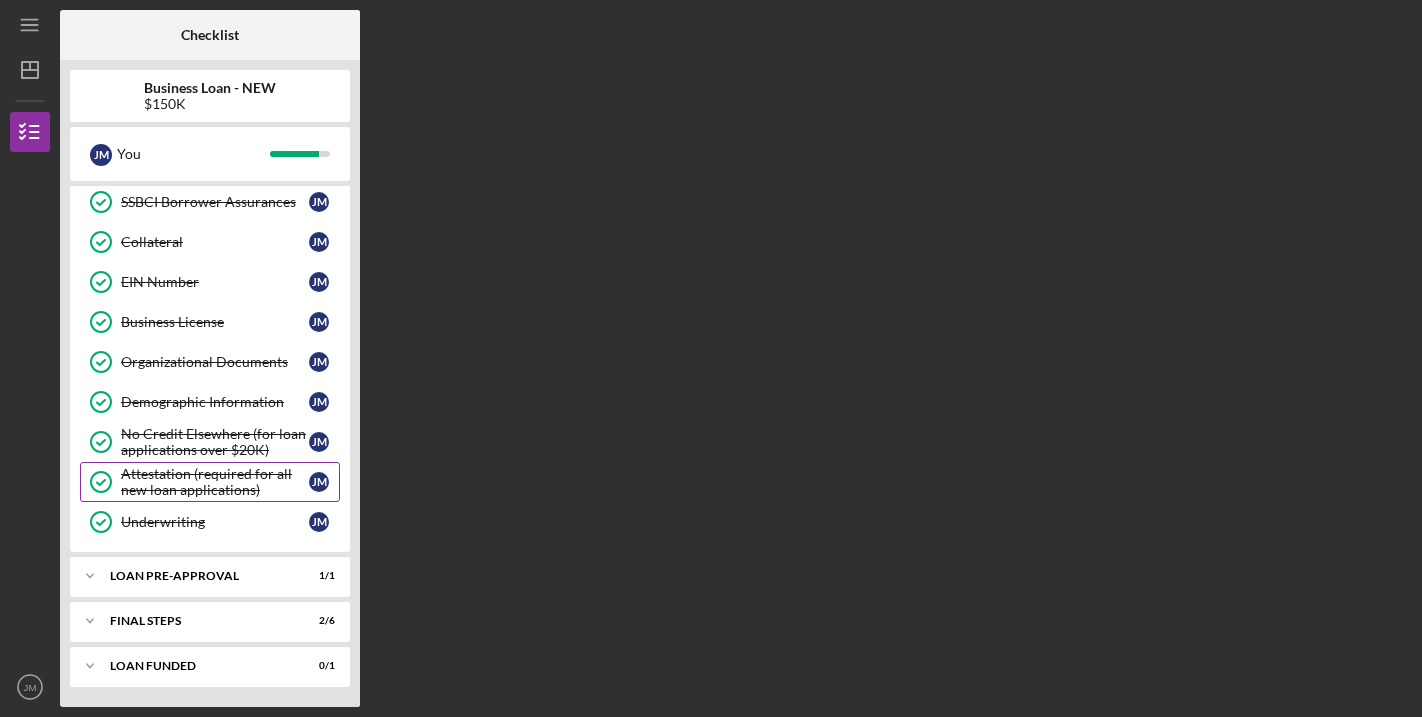drag, startPoint x: 289, startPoint y: 312, endPoint x: 259, endPoint y: 482, distance: 172.62677 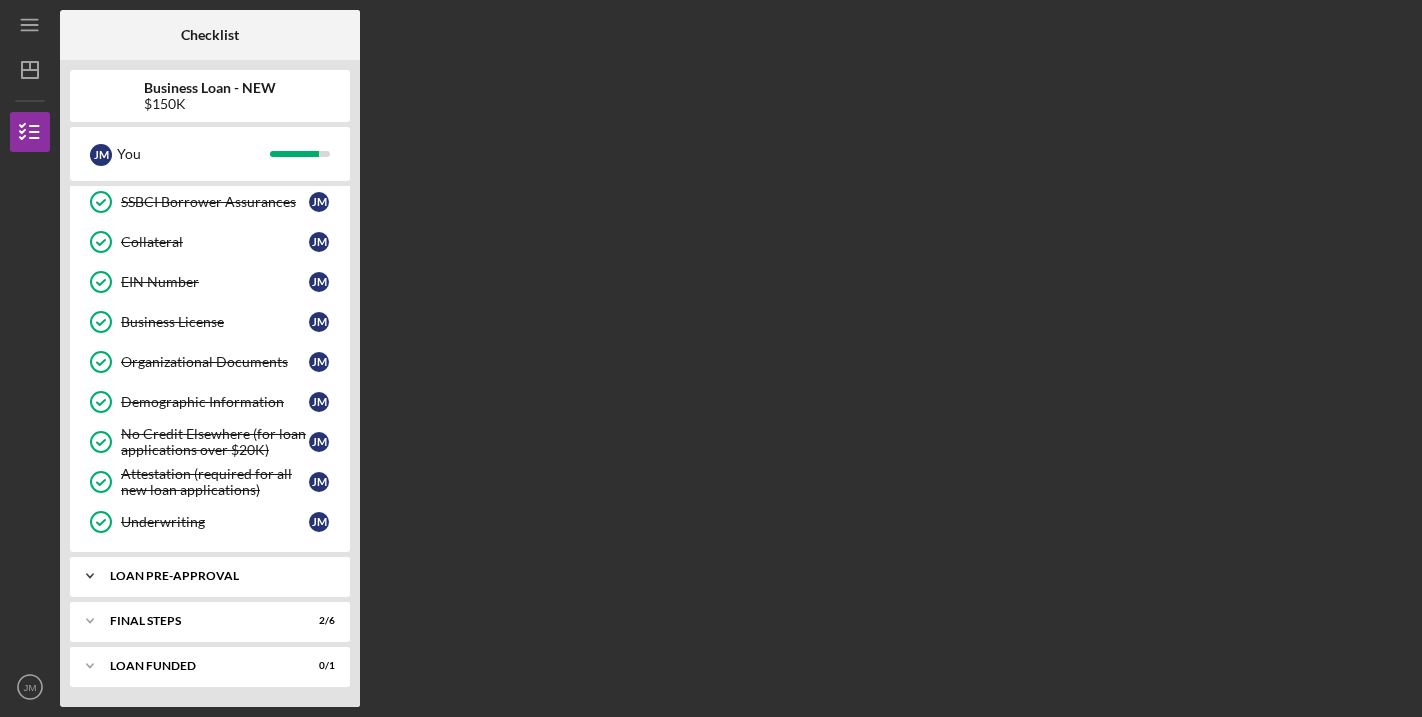 click on "LOAN PRE-APPROVAL" at bounding box center (217, 576) 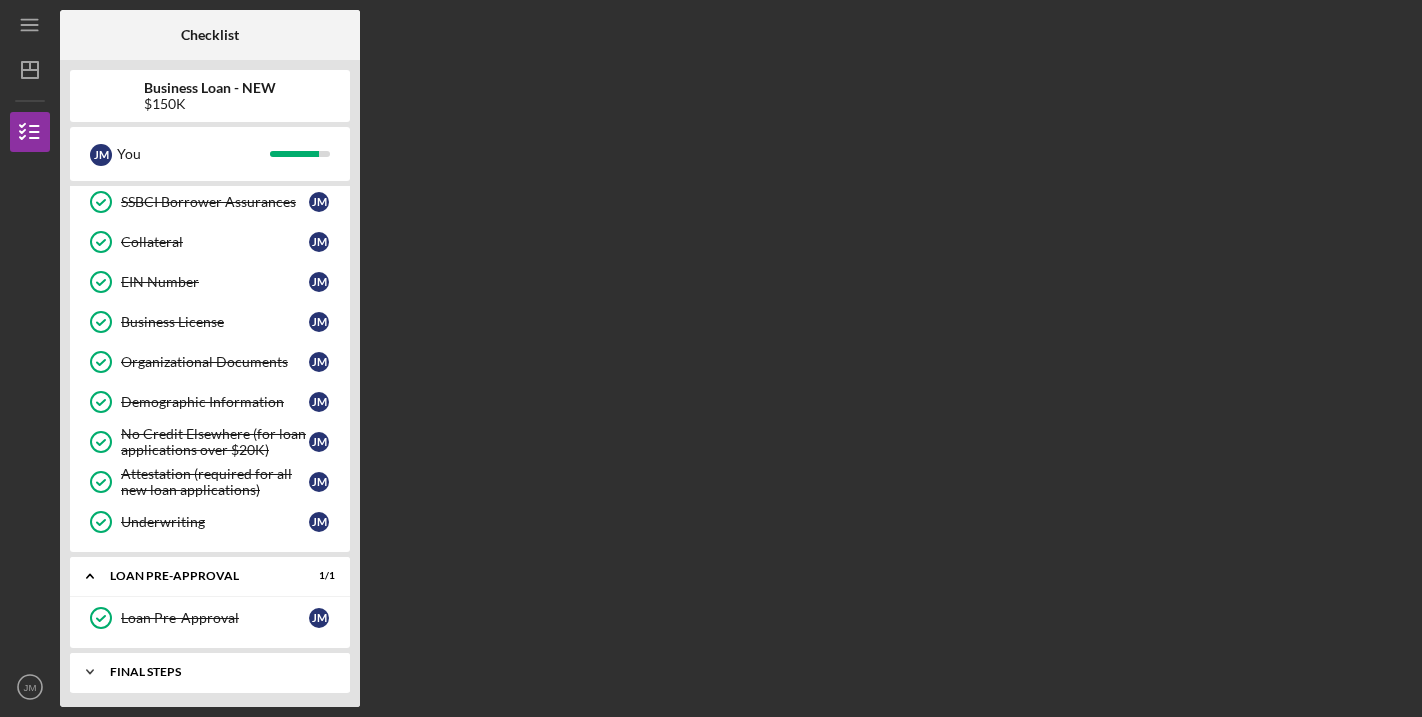 click on "FINAL STEPS" at bounding box center (217, 672) 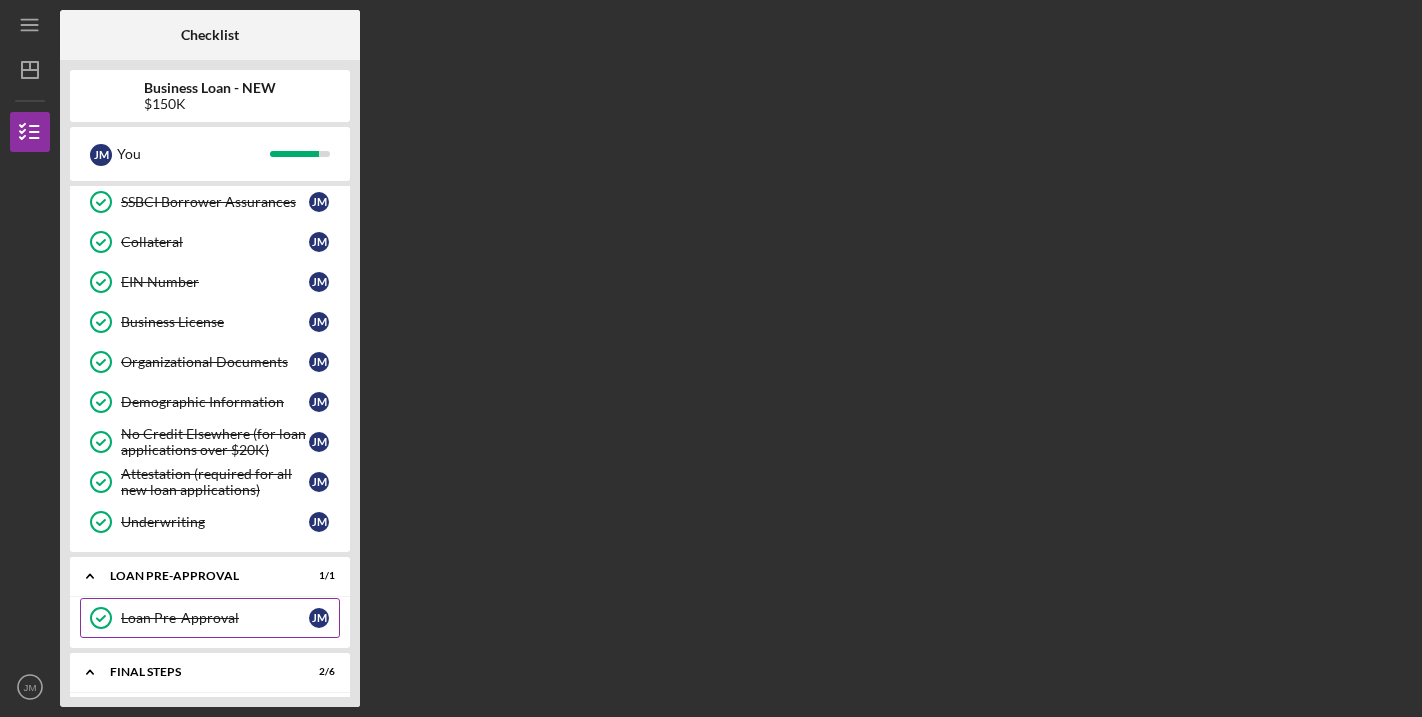 drag, startPoint x: 229, startPoint y: 621, endPoint x: 209, endPoint y: 619, distance: 20.09975 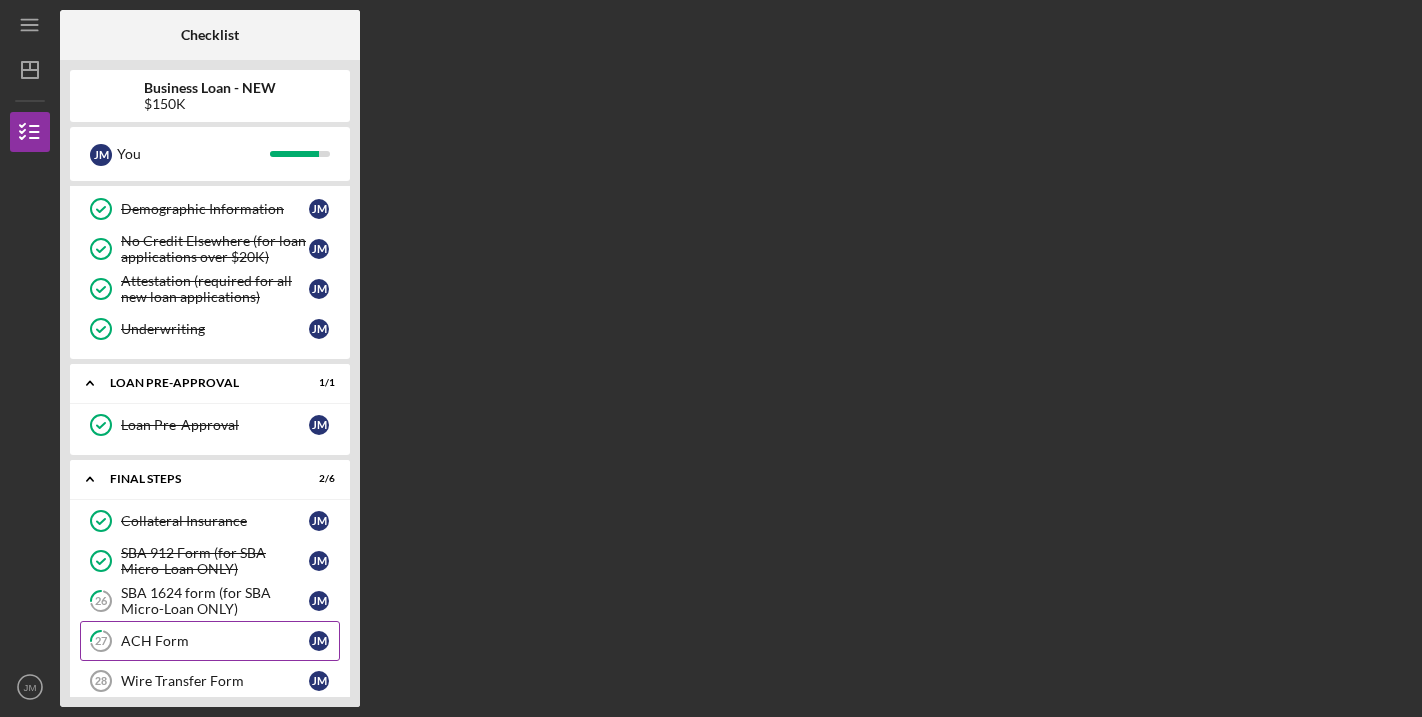 scroll, scrollTop: 757, scrollLeft: 0, axis: vertical 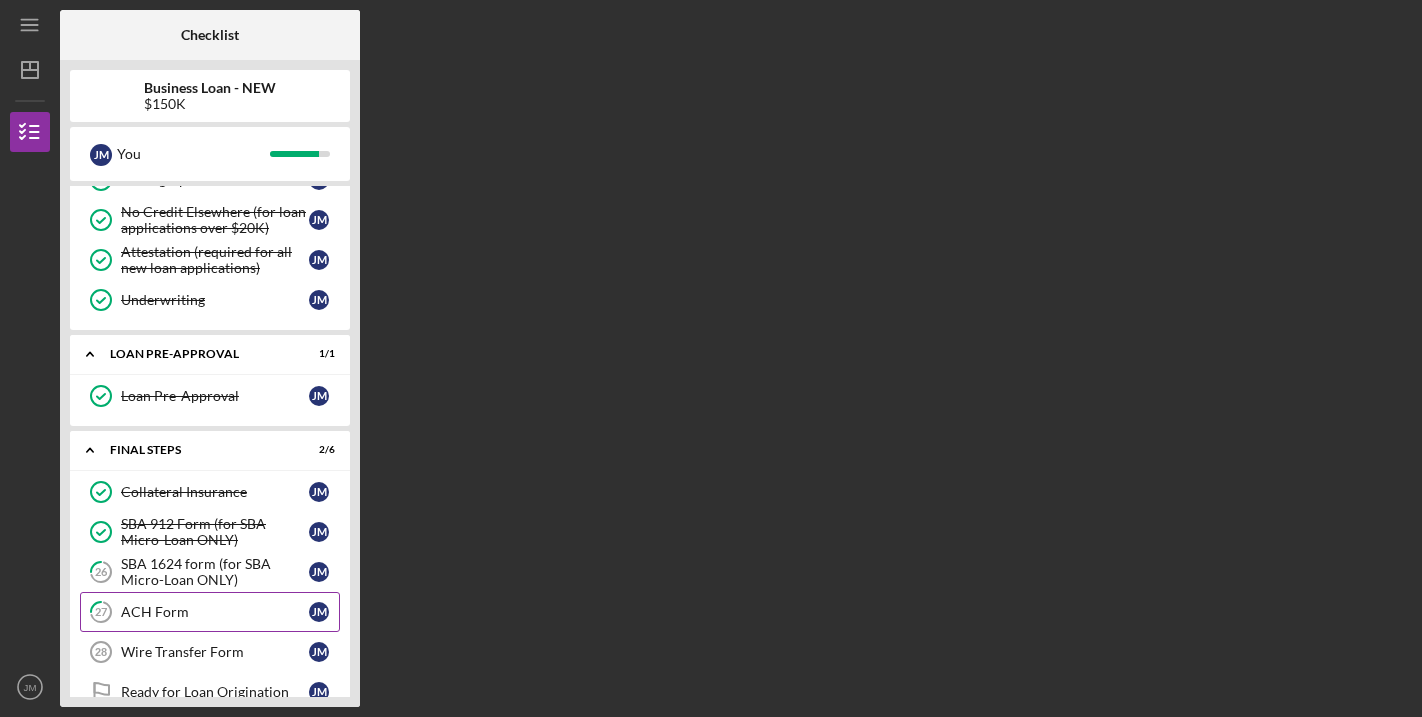 drag, startPoint x: 248, startPoint y: 546, endPoint x: 233, endPoint y: 595, distance: 51.24451 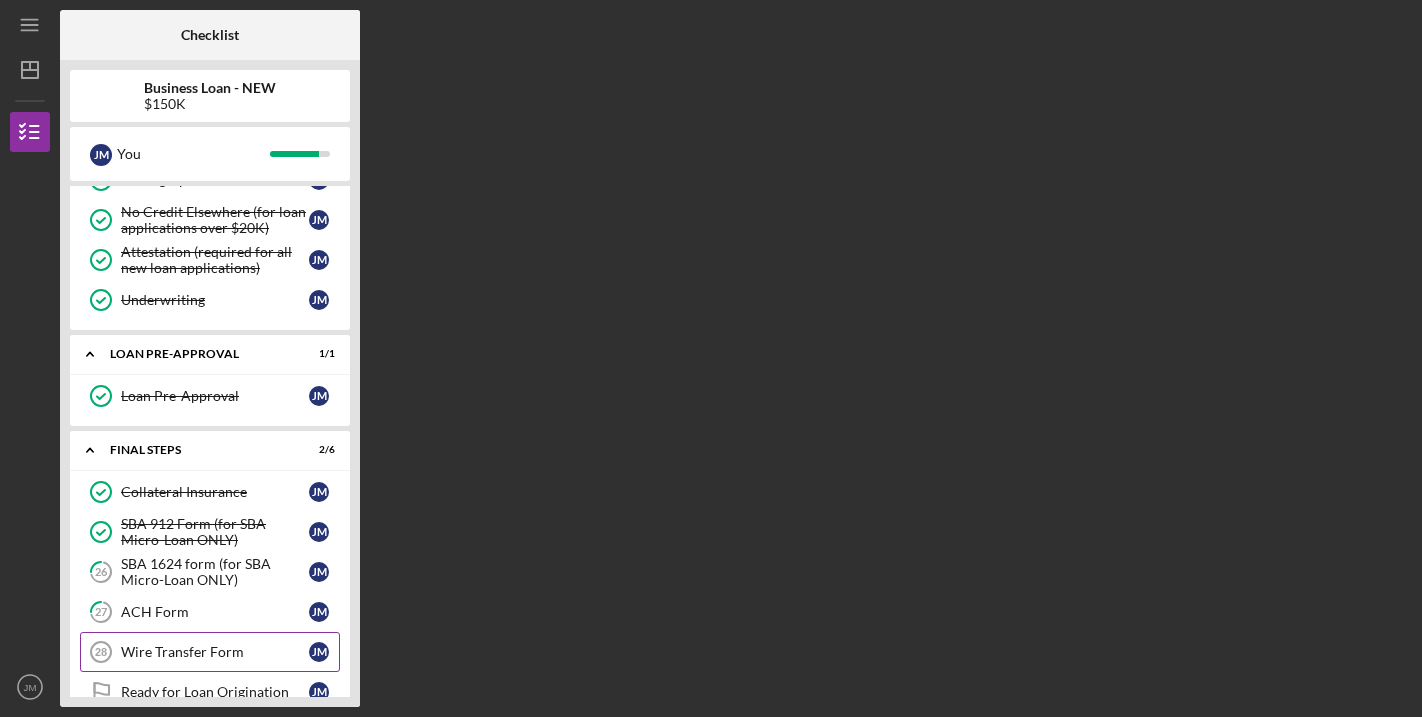 click on "Wire Transfer Form 28 Wire Transfer Form J M" at bounding box center [210, 652] 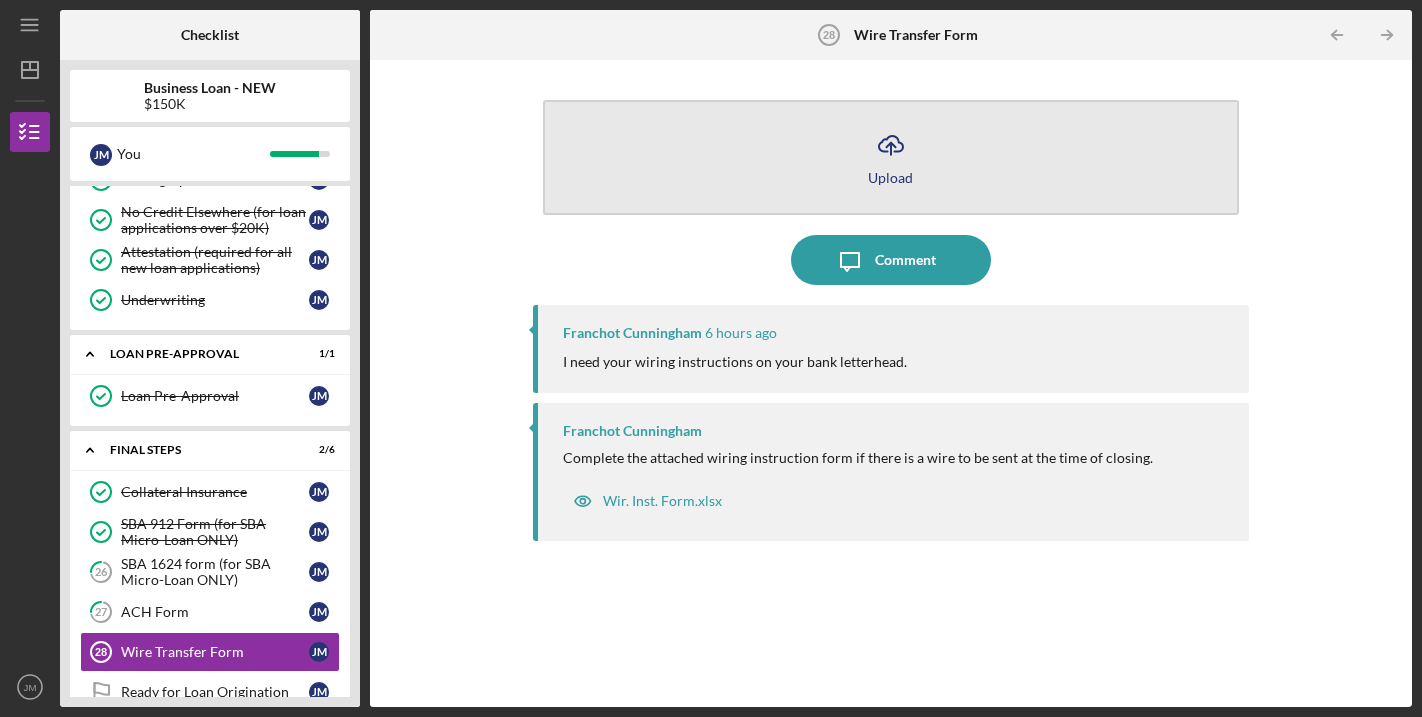 click on "Icon/Upload" 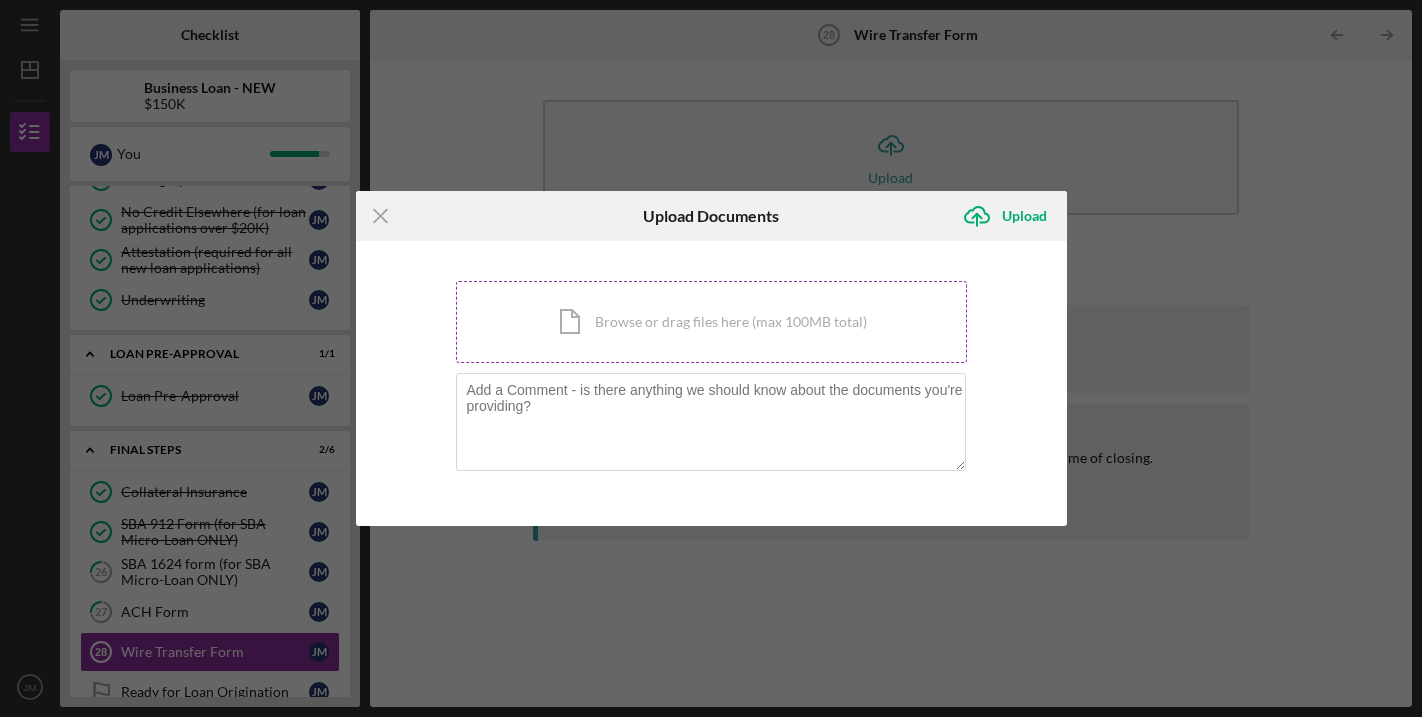 click on "Icon/Document Browse or drag files here (max 100MB total) Tap to choose files or take a photo" at bounding box center [711, 322] 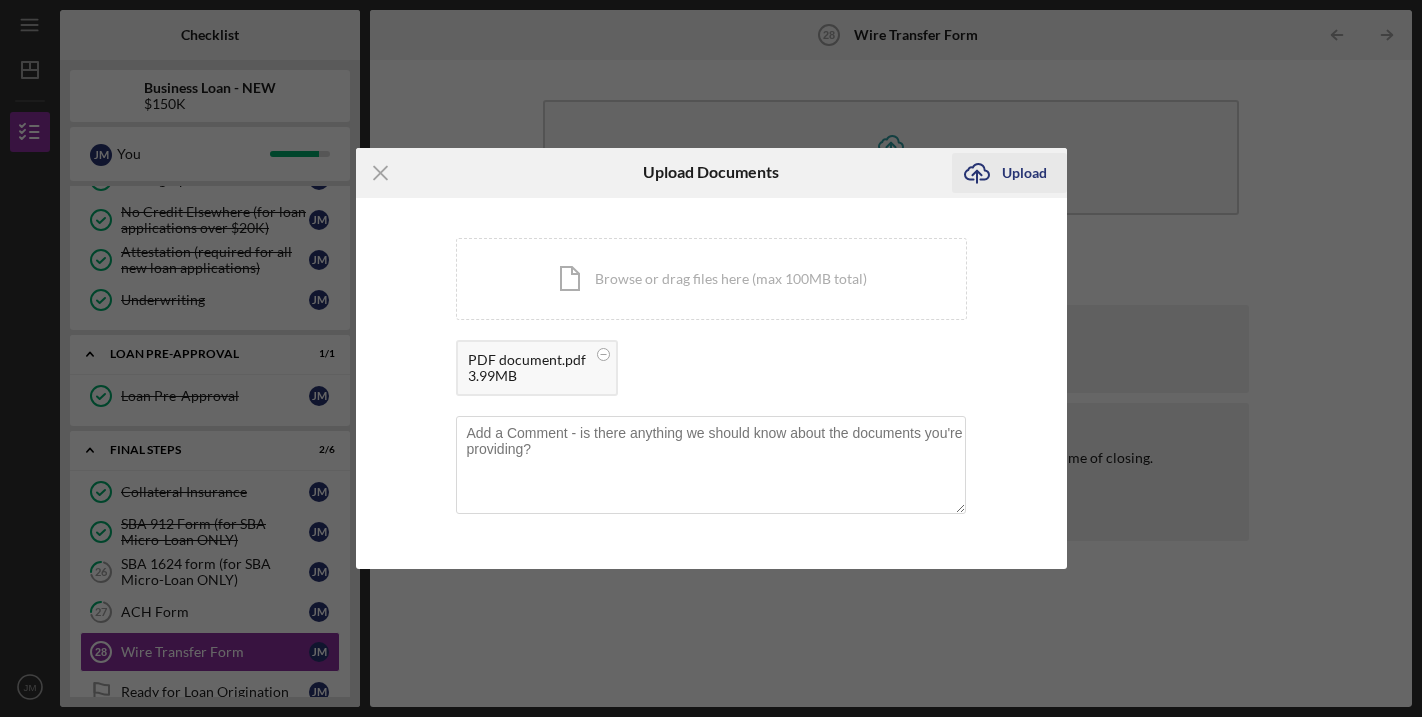click on "Upload" at bounding box center [1024, 173] 